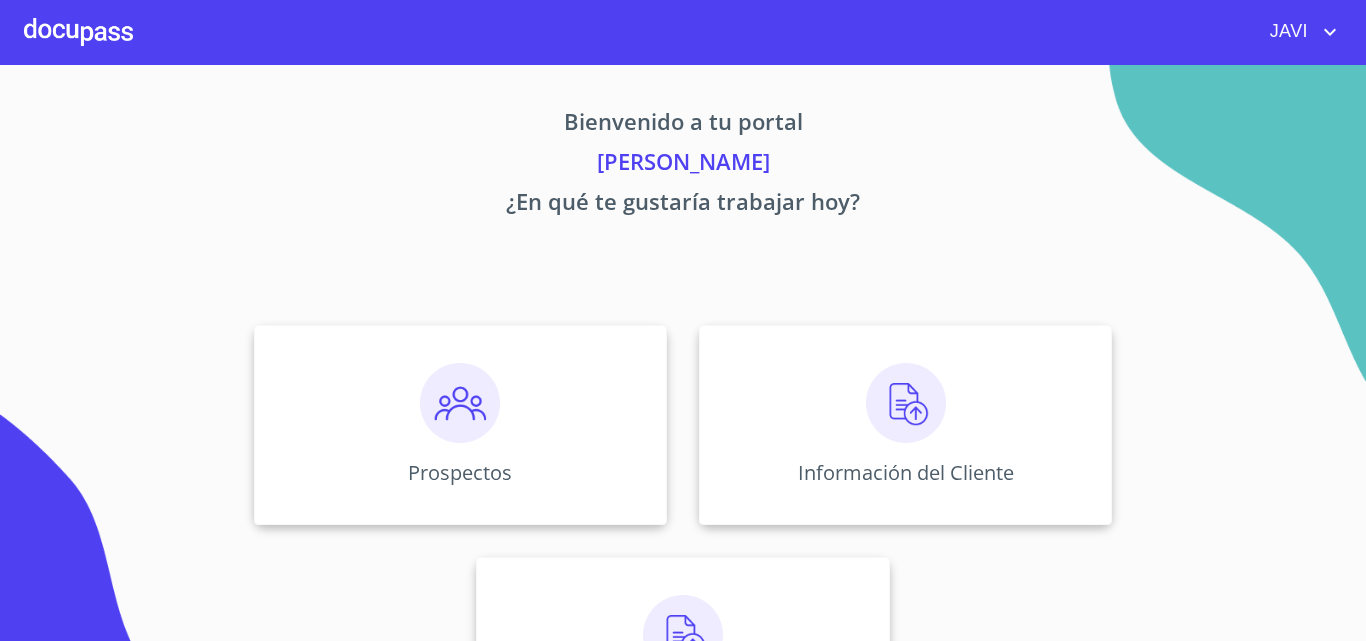 scroll, scrollTop: 0, scrollLeft: 0, axis: both 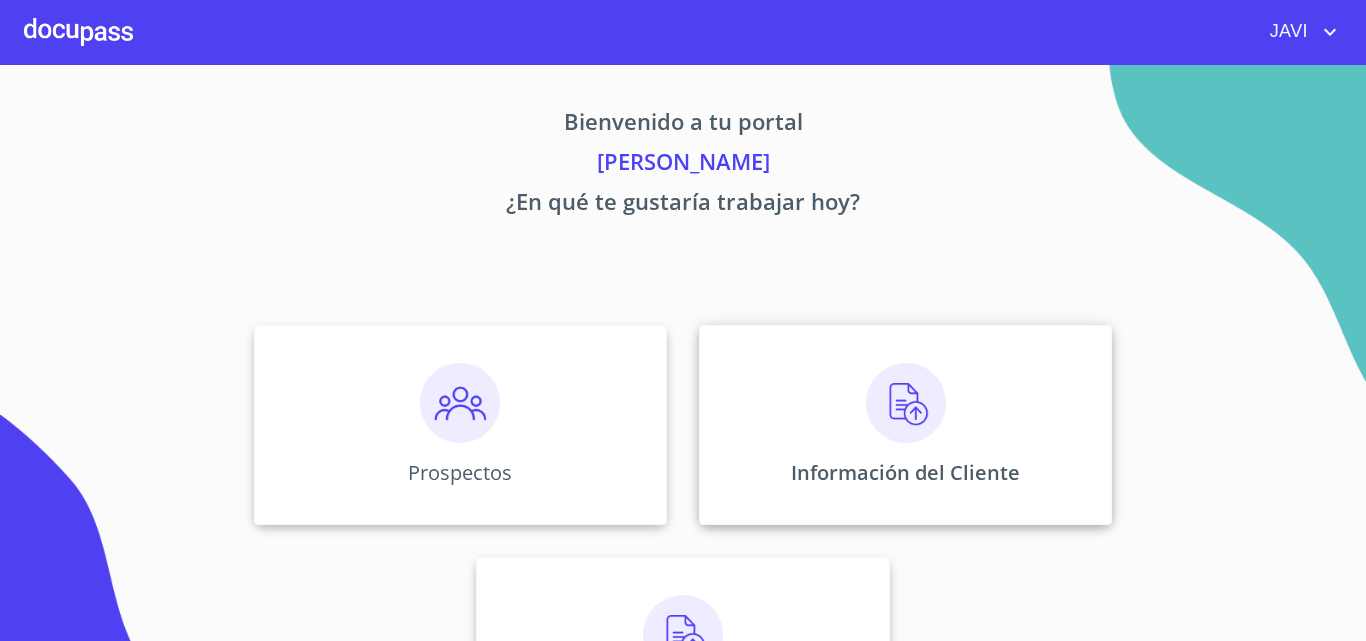 click at bounding box center (906, 403) 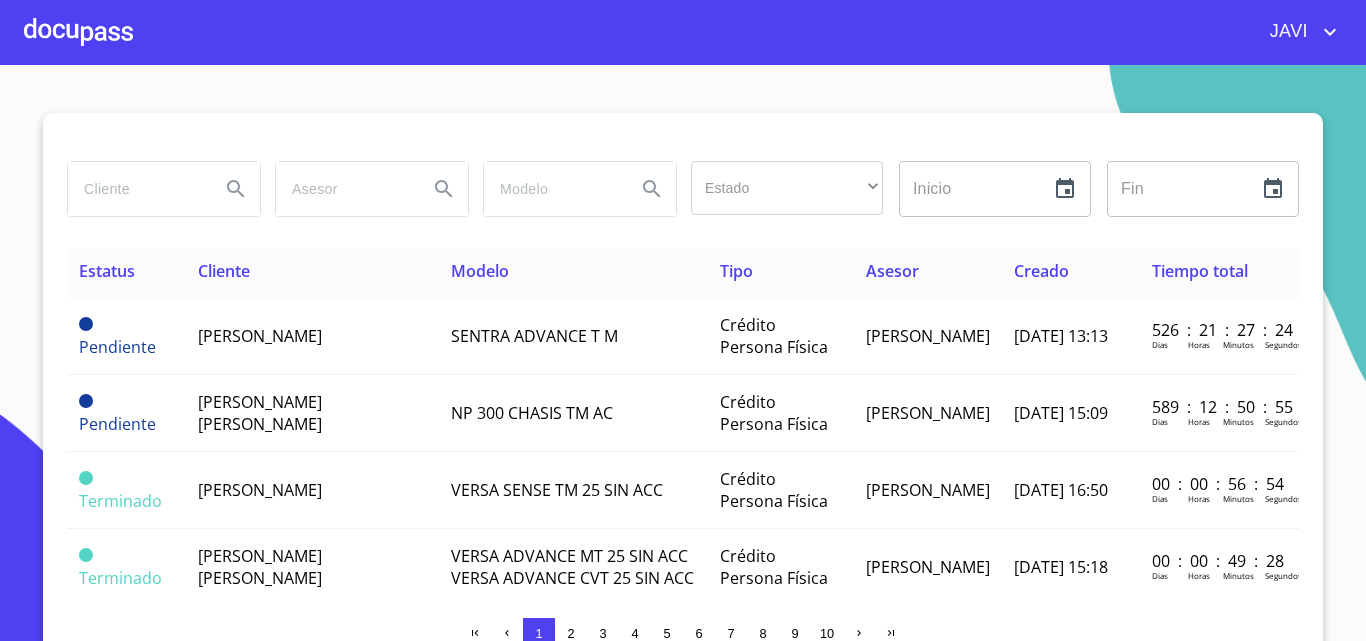 scroll, scrollTop: 0, scrollLeft: 0, axis: both 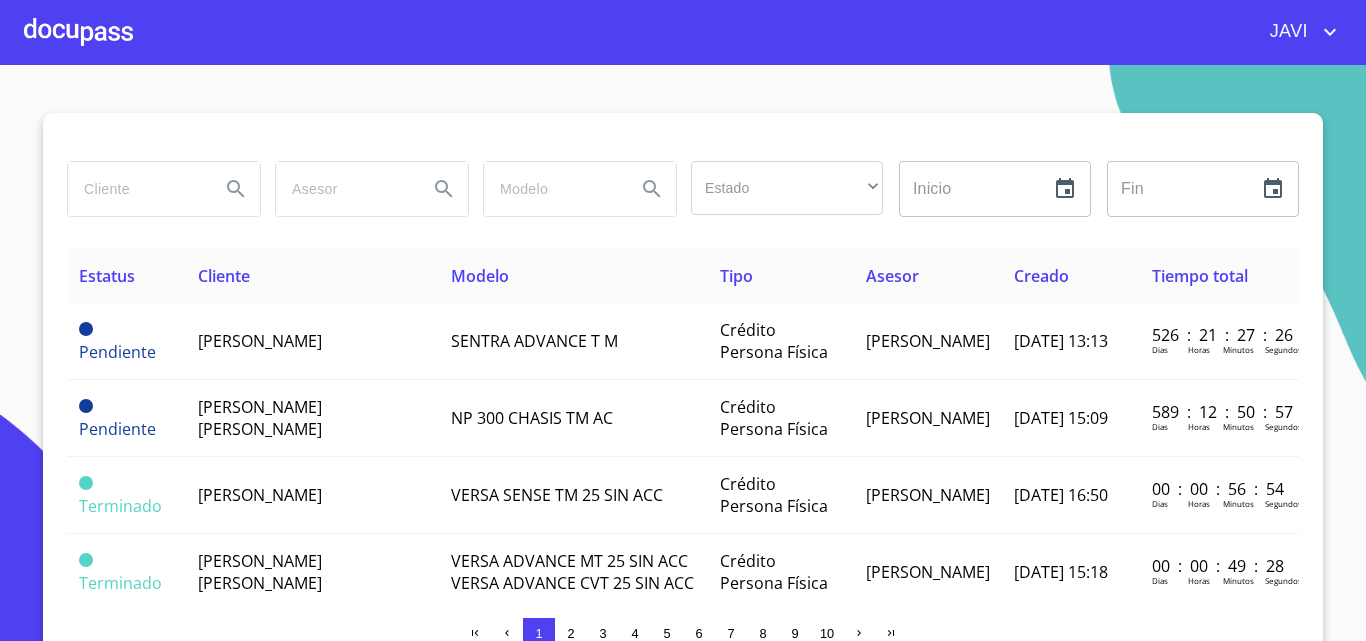click at bounding box center [78, 32] 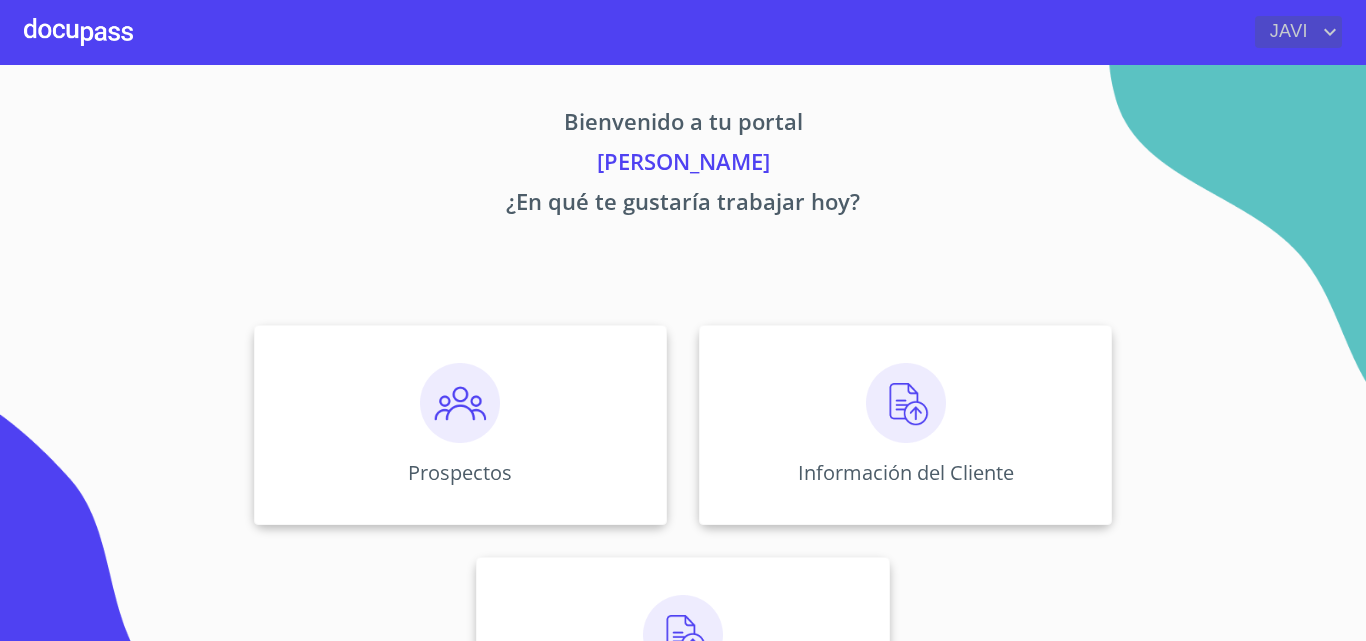 click 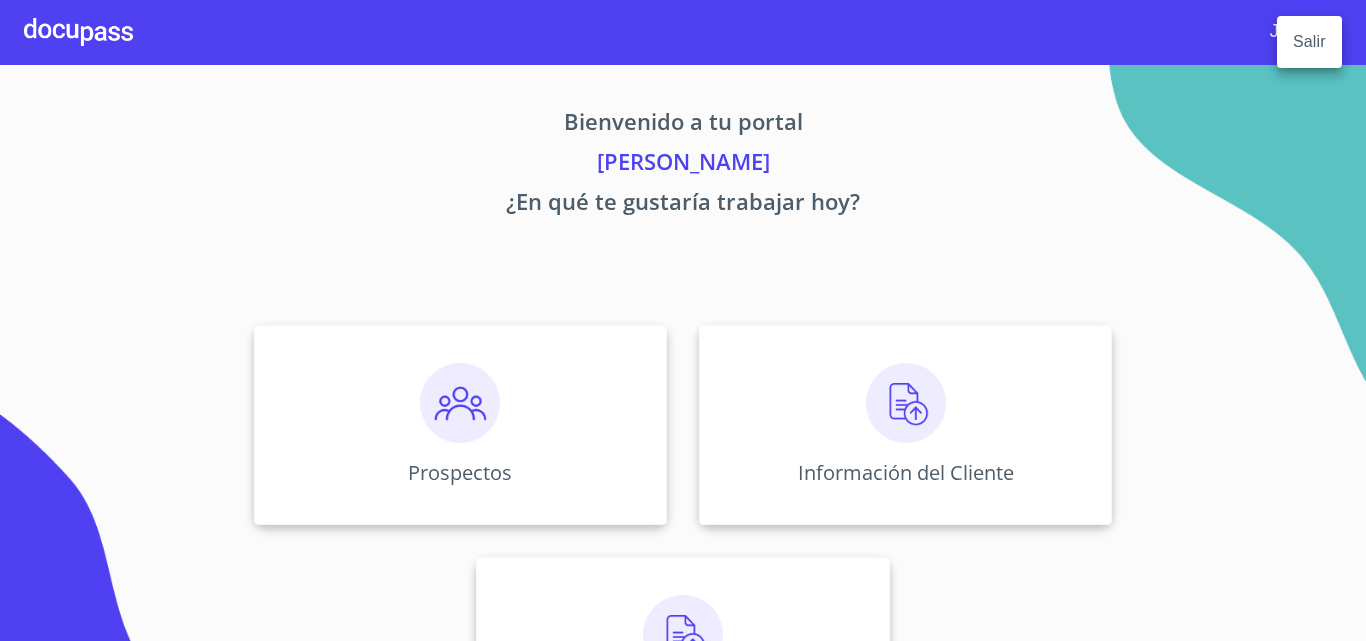 click at bounding box center [683, 320] 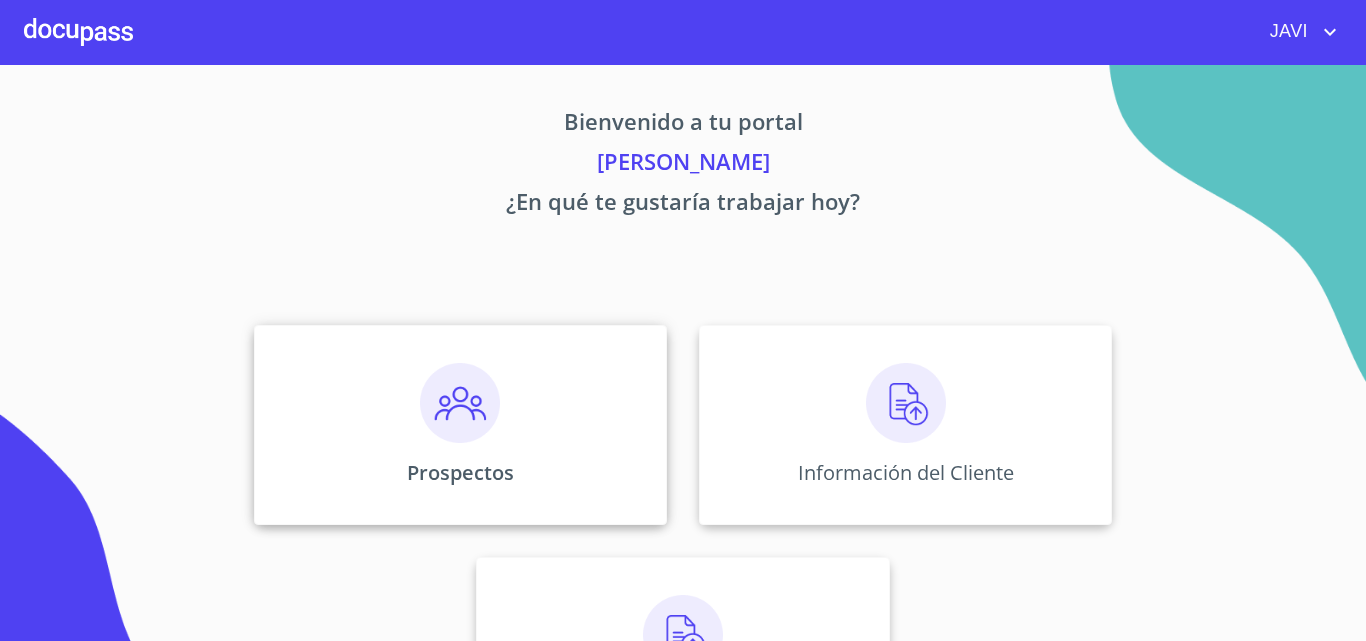 click at bounding box center [460, 403] 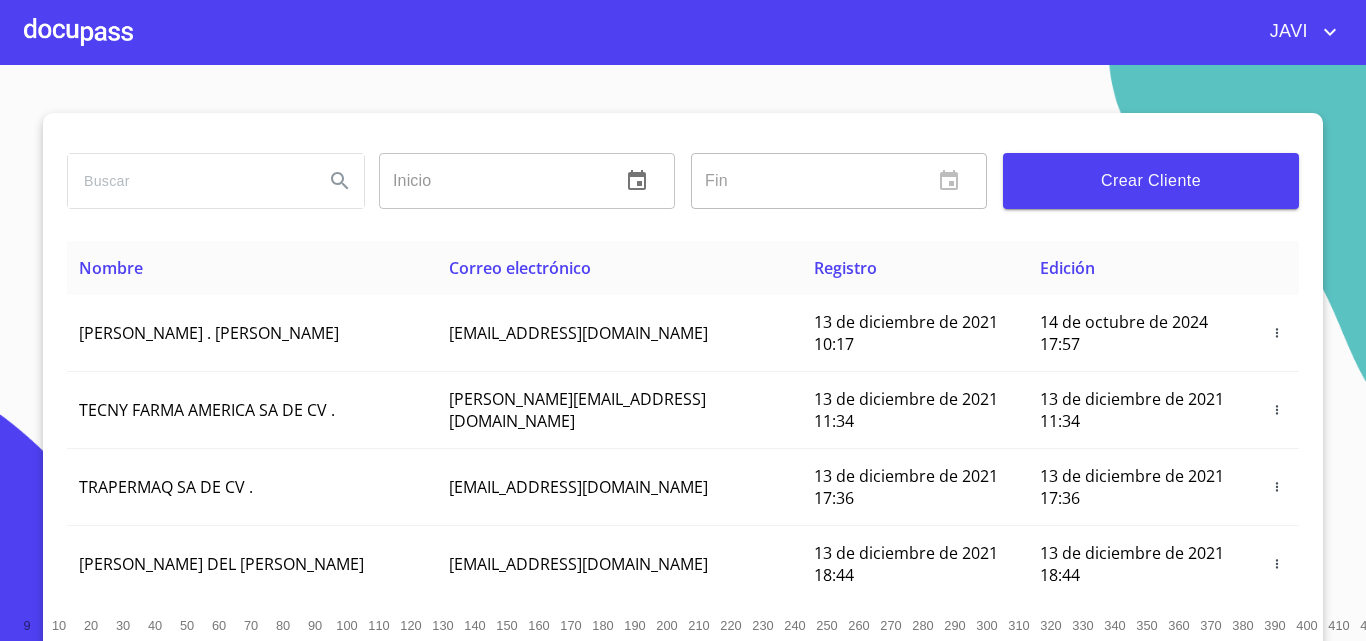 click at bounding box center [188, 181] 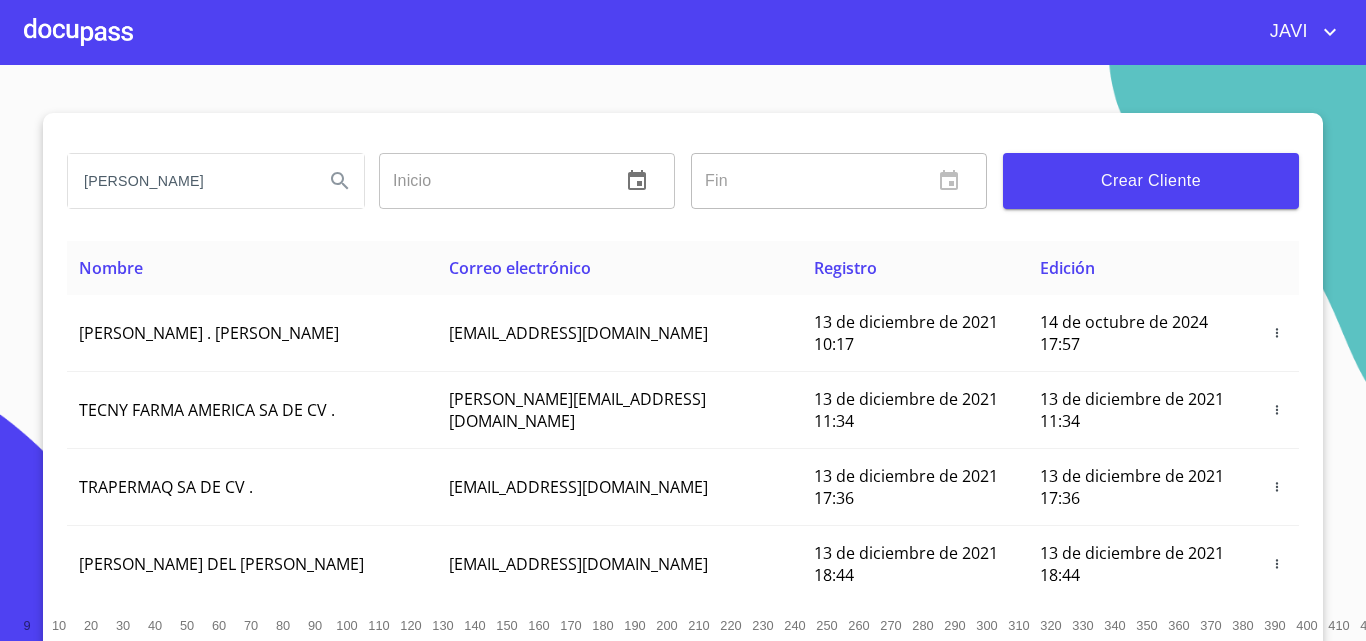type on "[PERSON_NAME]" 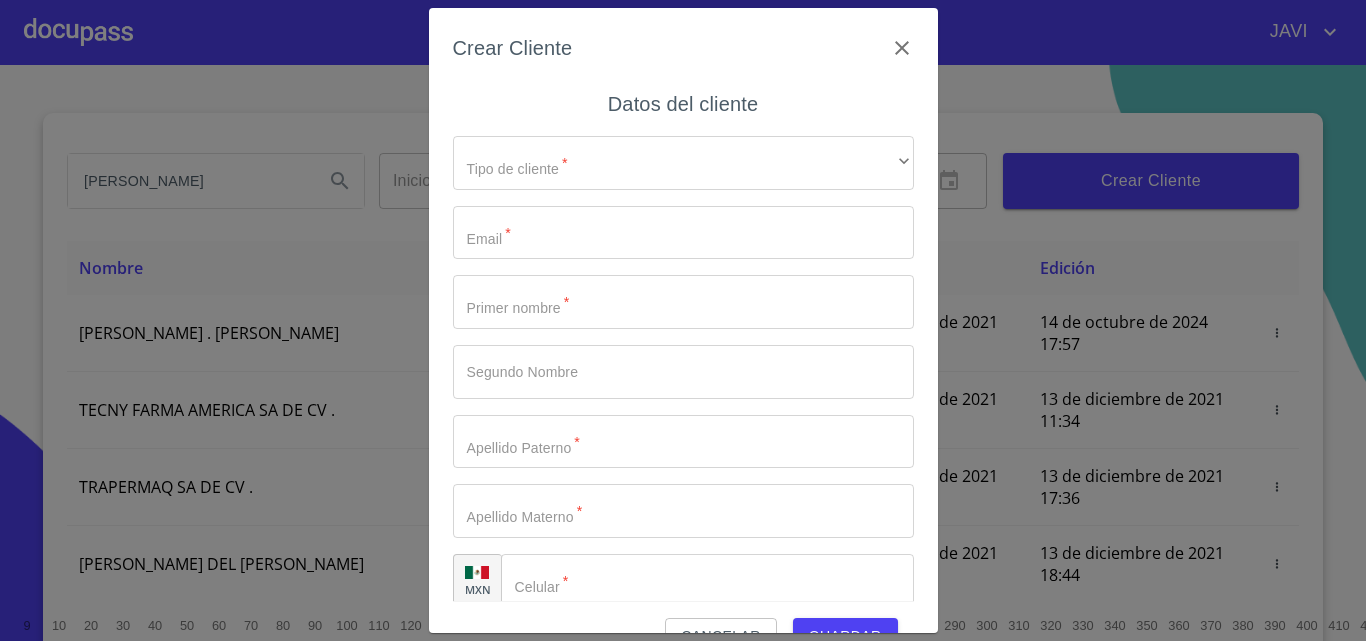 click on "Cancelar" at bounding box center [720, 636] 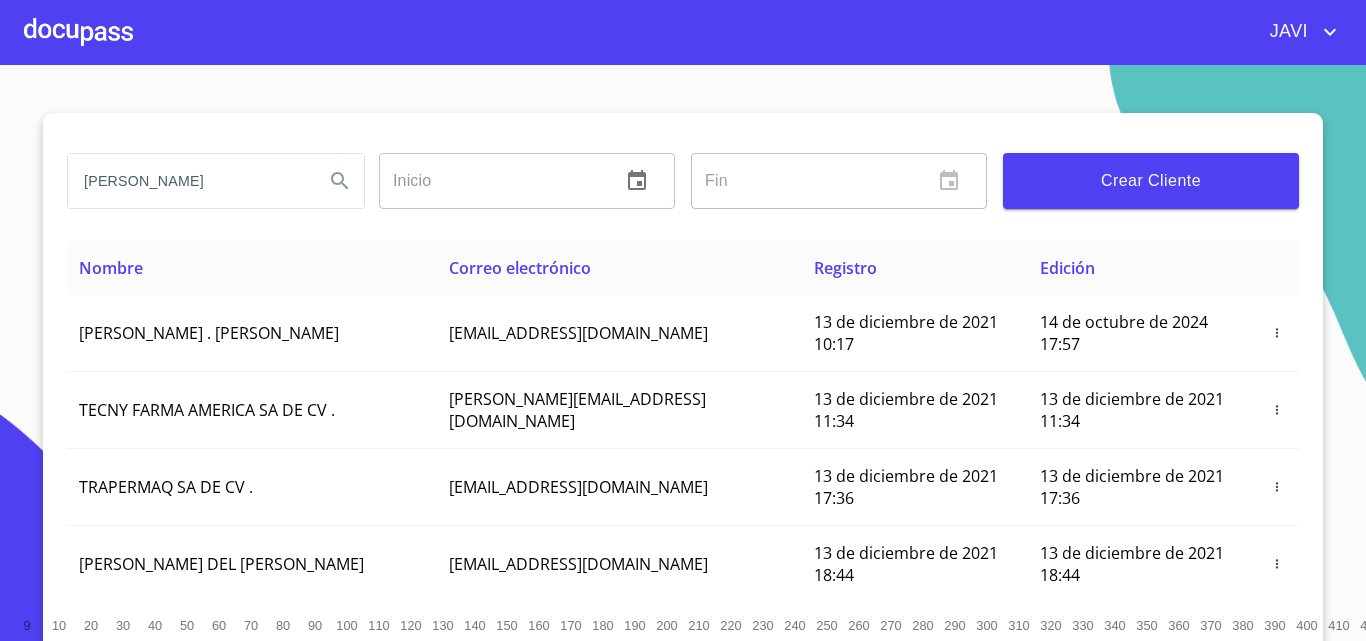 click at bounding box center [78, 32] 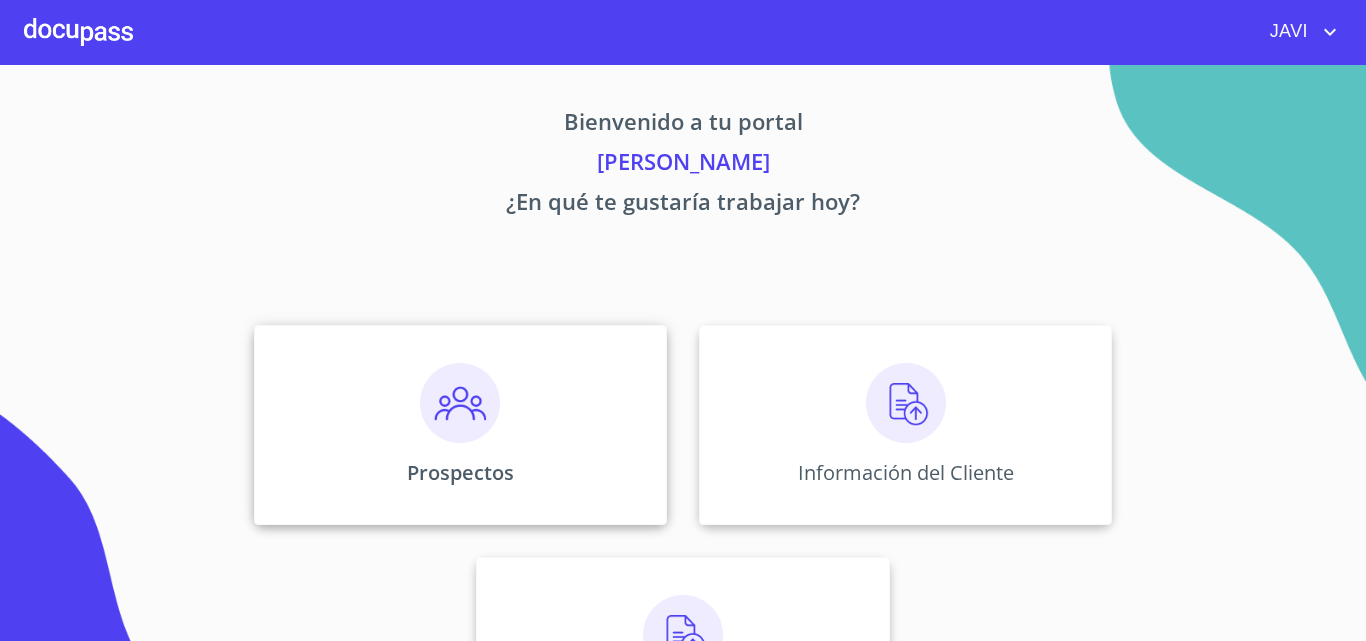 click at bounding box center (460, 403) 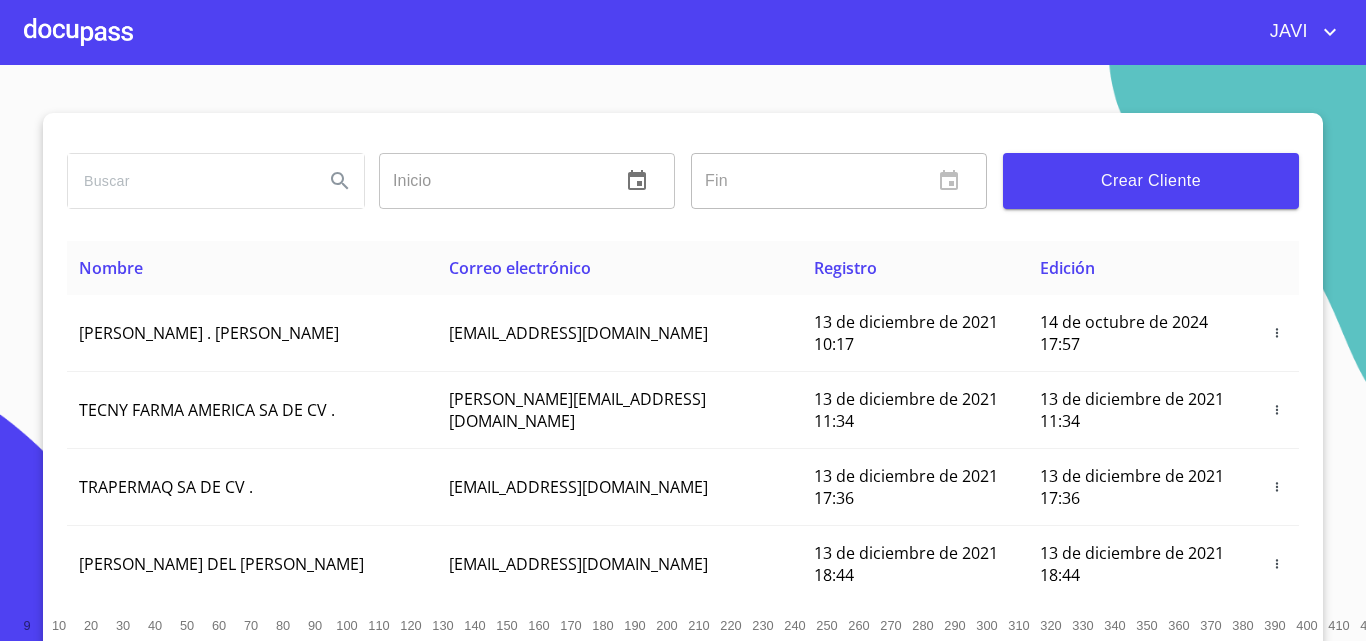 click at bounding box center [188, 181] 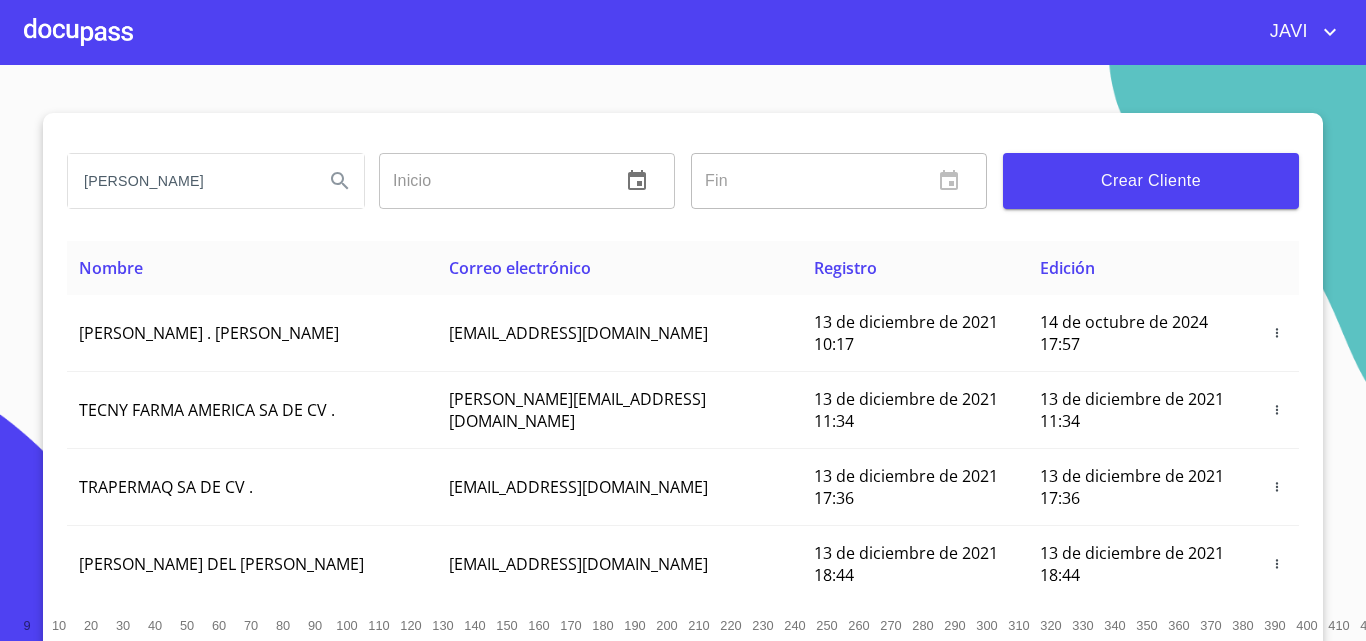 type on "[PERSON_NAME]" 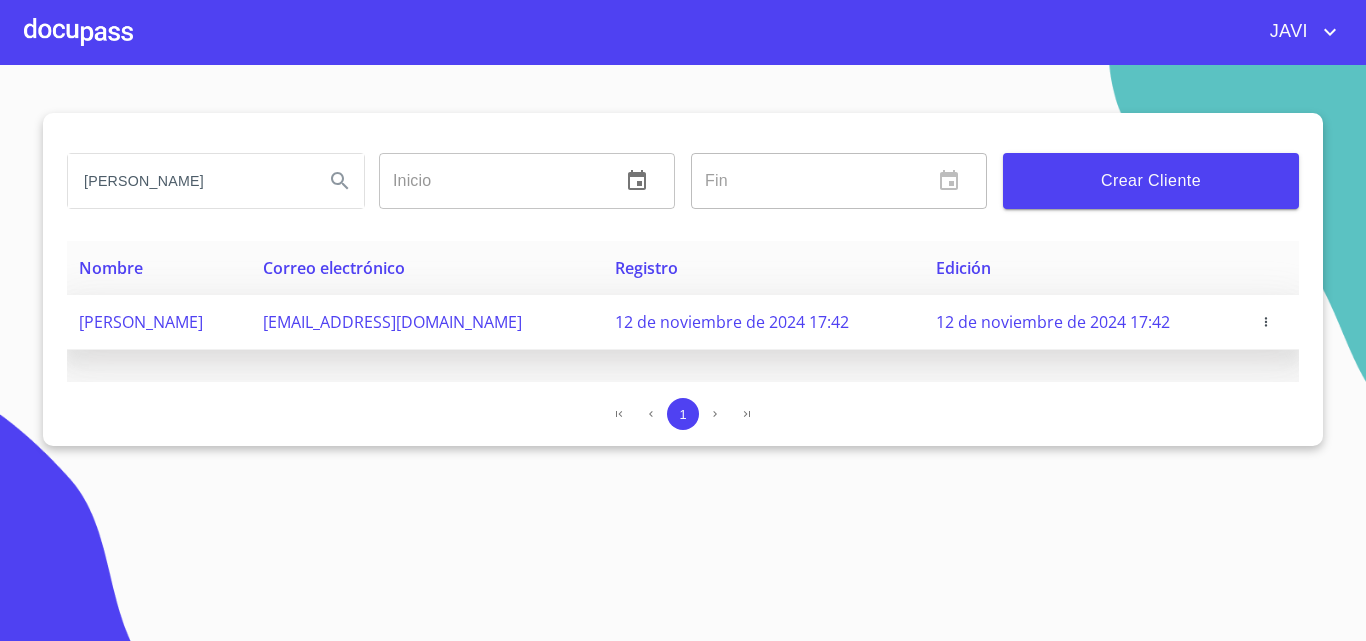 click 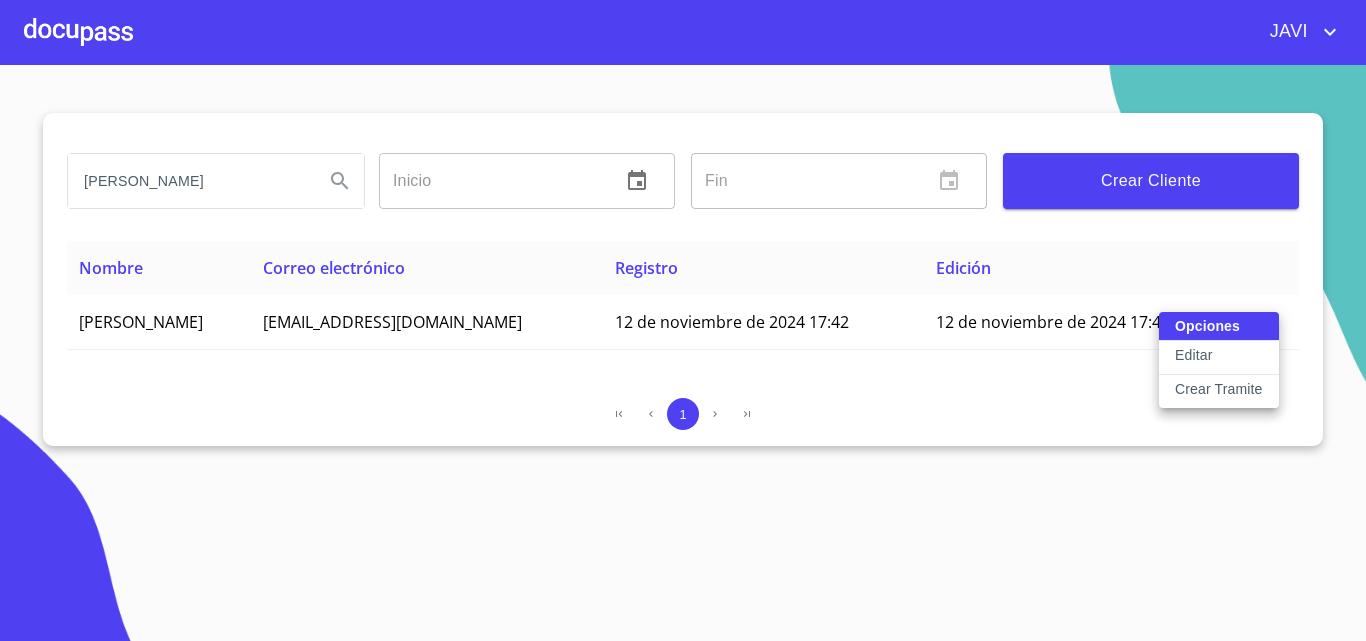 click on "Crear Tramite" at bounding box center [1219, 389] 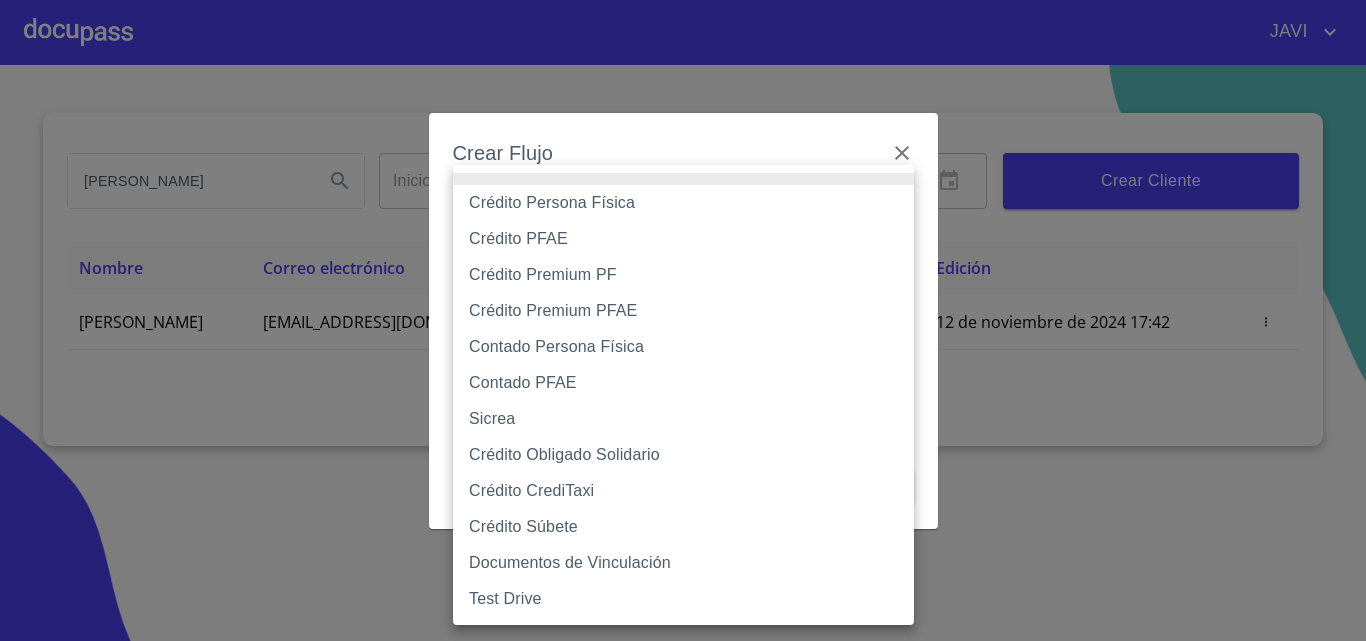 click on "JAVI [PERSON_NAME] Inicio ​ Fin ​ Crear Cliente Nombre   Correo electrónico   Registro   Edición     [PERSON_NAME] [EMAIL_ADDRESS][DOMAIN_NAME] 12 de noviembre de 2024 17:42 12 de noviembre de 2024 17:42 1
Salir Crear Flujo Selecciona Flujo ​ Selecciona Flujo Cancelar Guardar Crédito Persona Física Crédito PFAE Crédito Premium PF Crédito Premium PFAE Contado Persona Física Contado PFAE Sicrea Crédito Obligado Solidario Crédito CrediTaxi Crédito Súbete Documentos de Vinculación Test Drive" at bounding box center (683, 320) 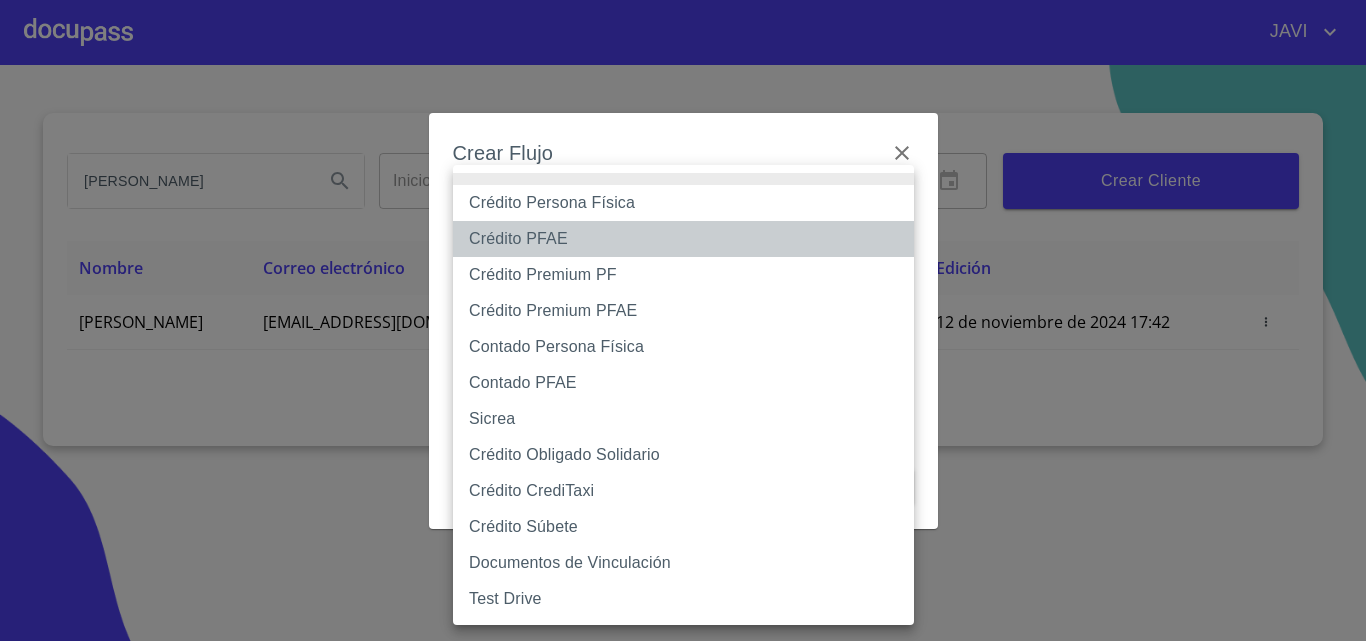 click on "Crédito PFAE" at bounding box center [683, 239] 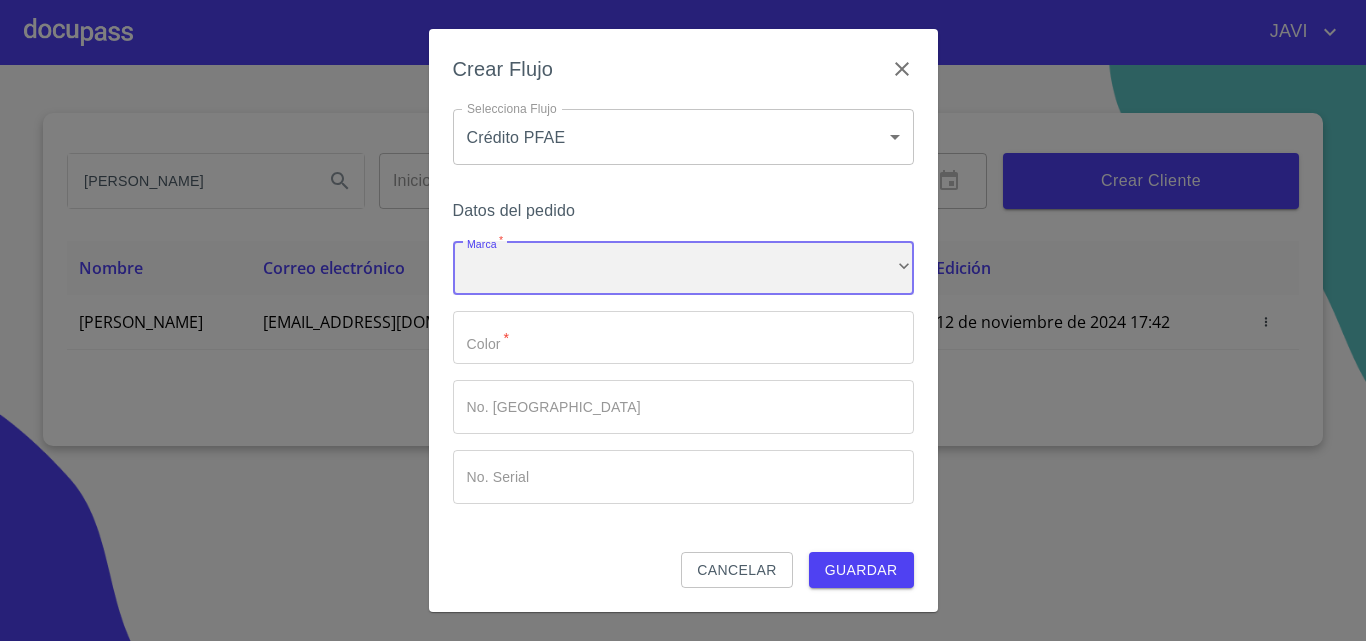 click on "​" at bounding box center [683, 268] 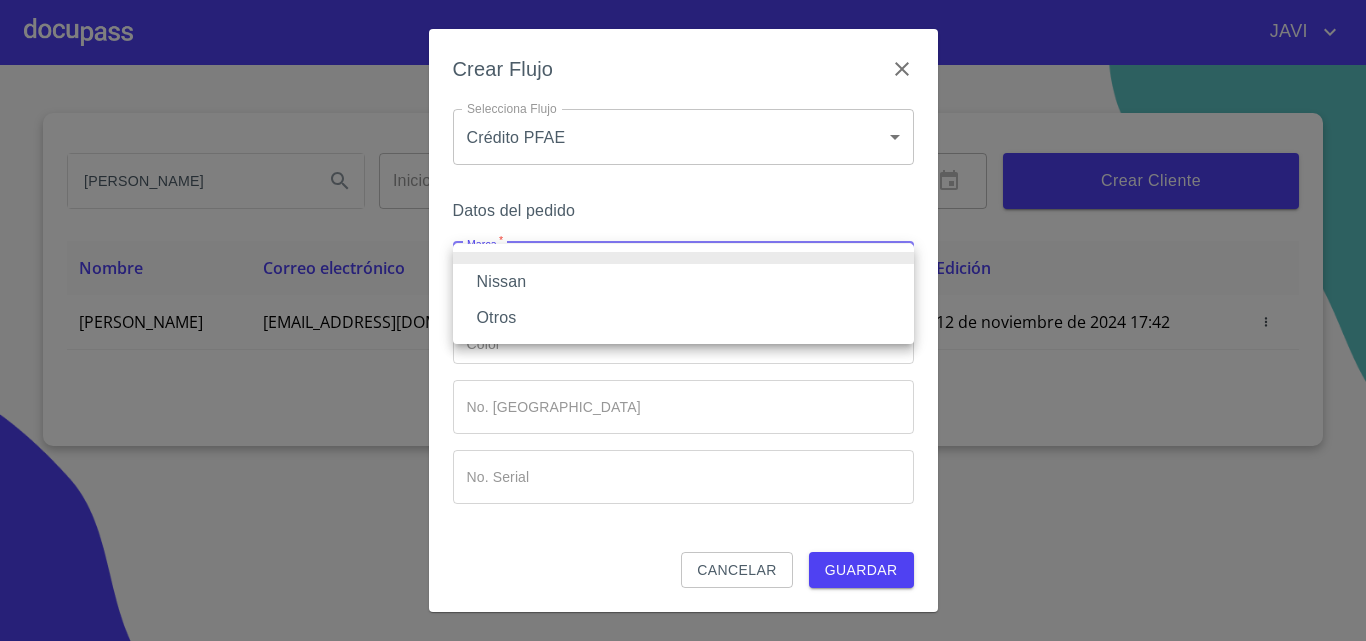 click on "Nissan" at bounding box center [683, 282] 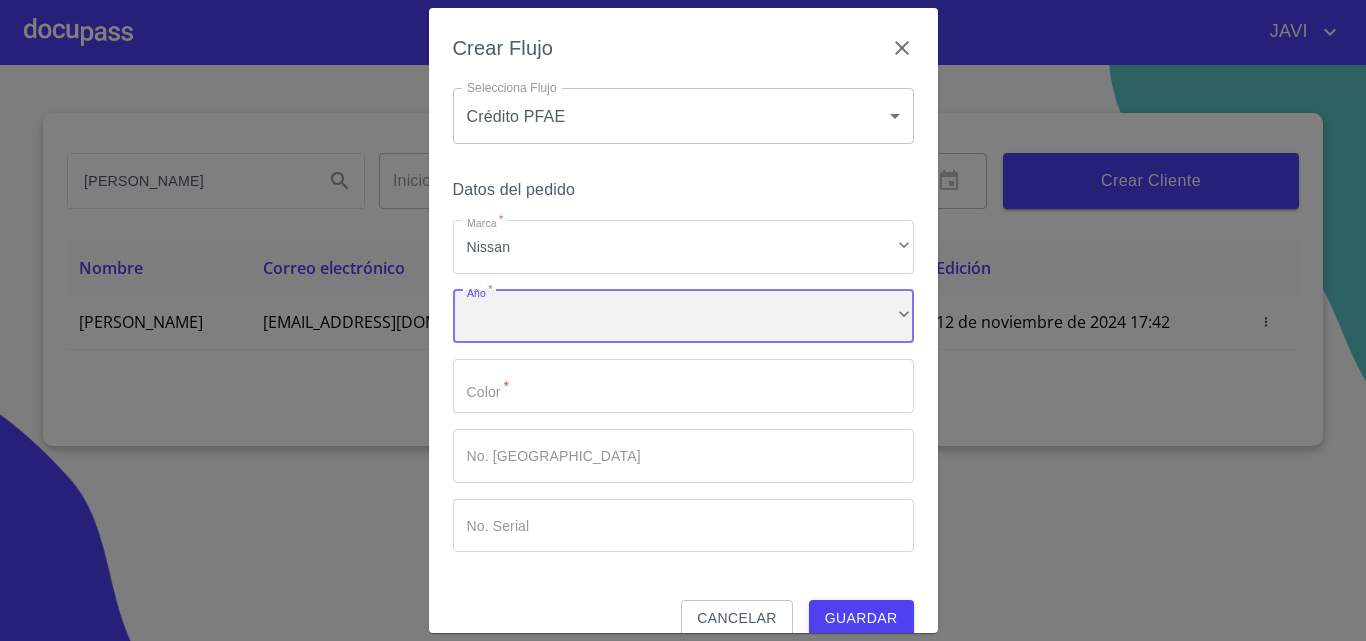 click on "​" at bounding box center (683, 317) 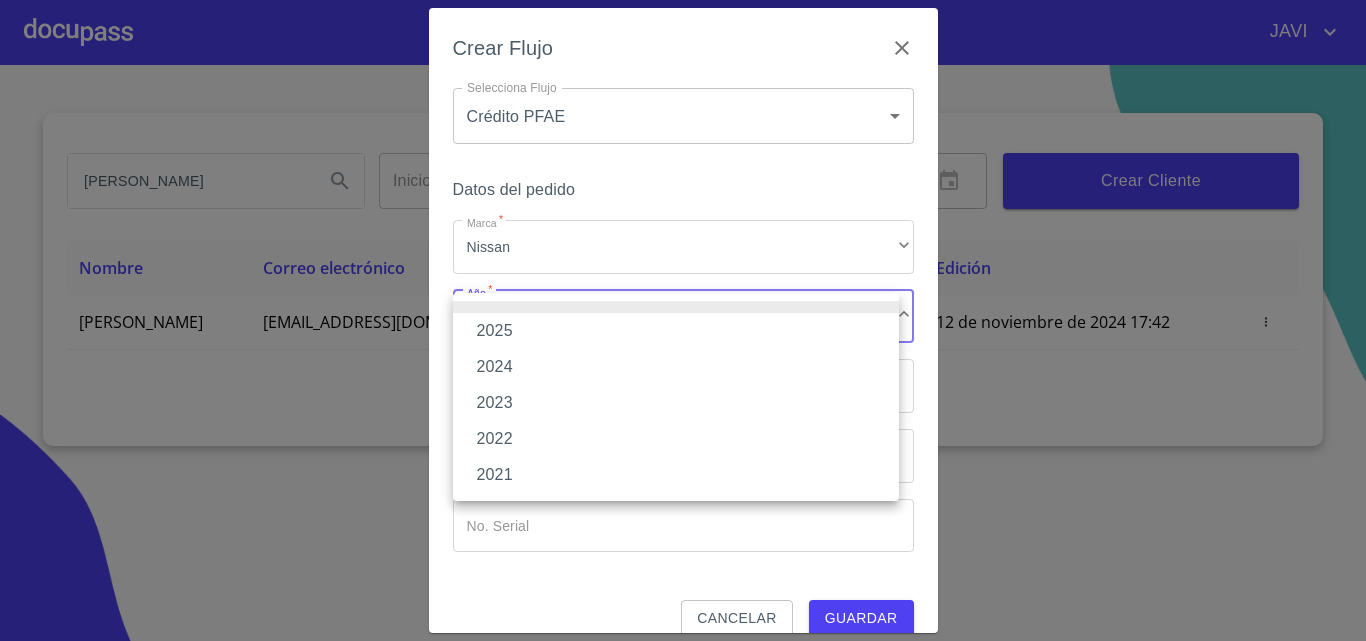 click on "2025" at bounding box center [676, 331] 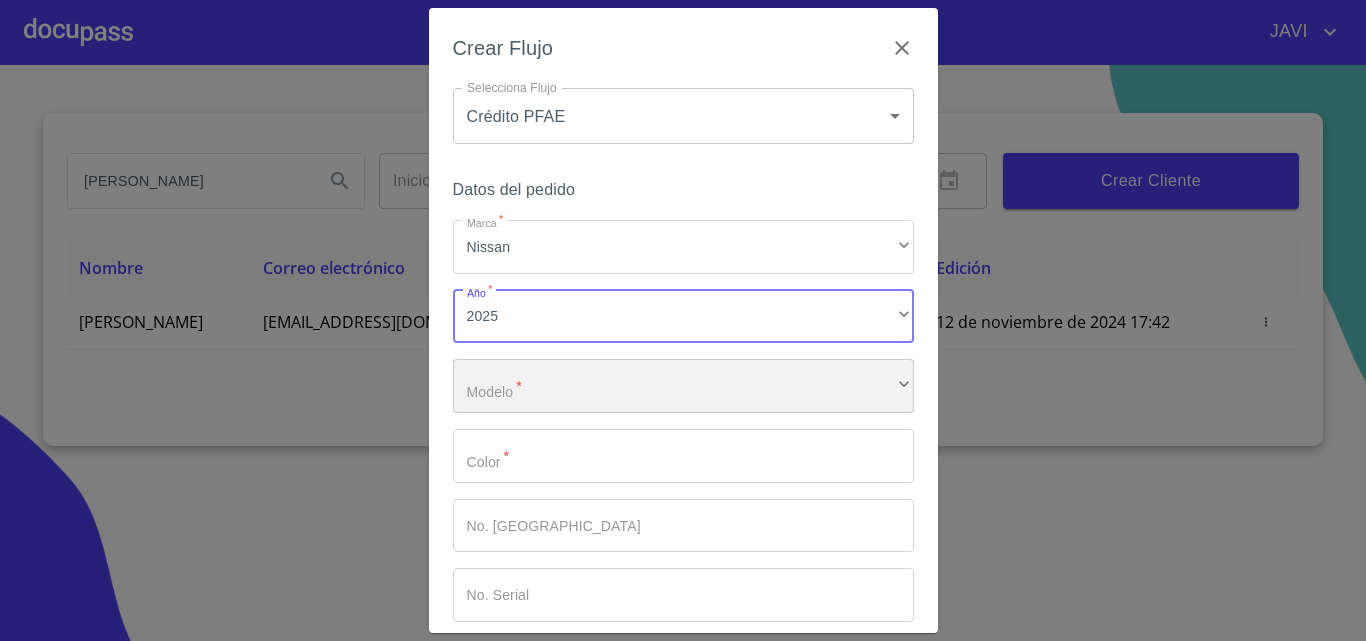 click on "​" at bounding box center [683, 386] 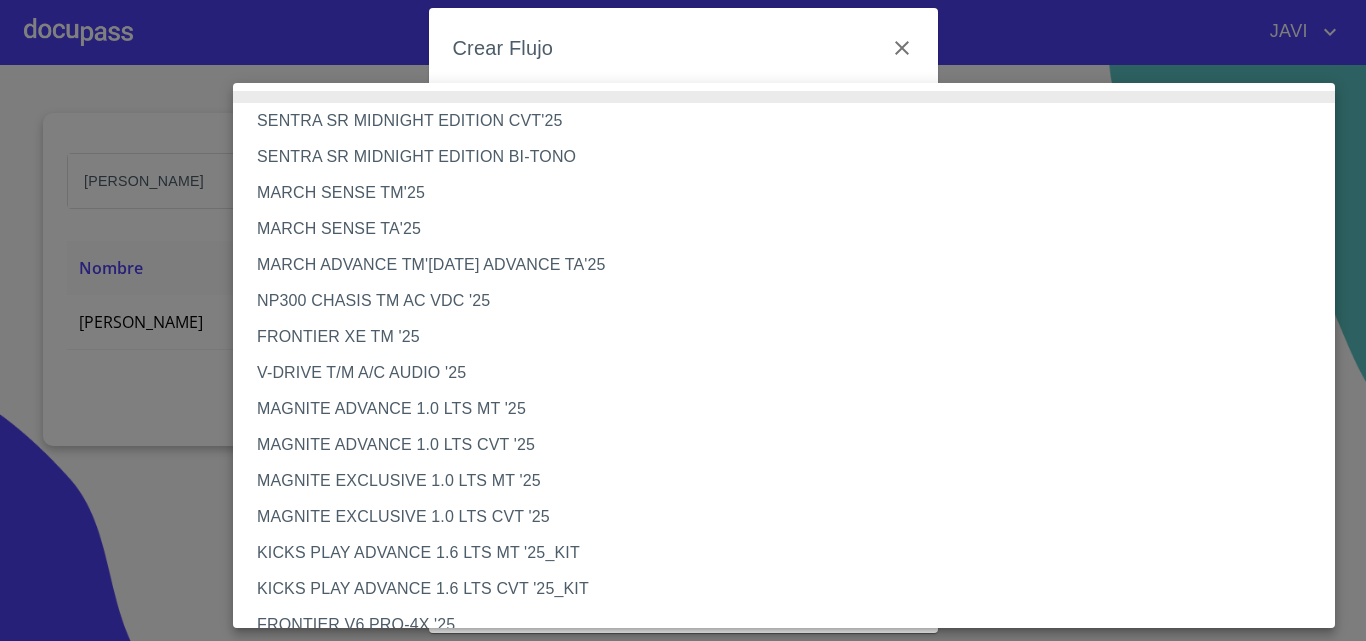 type 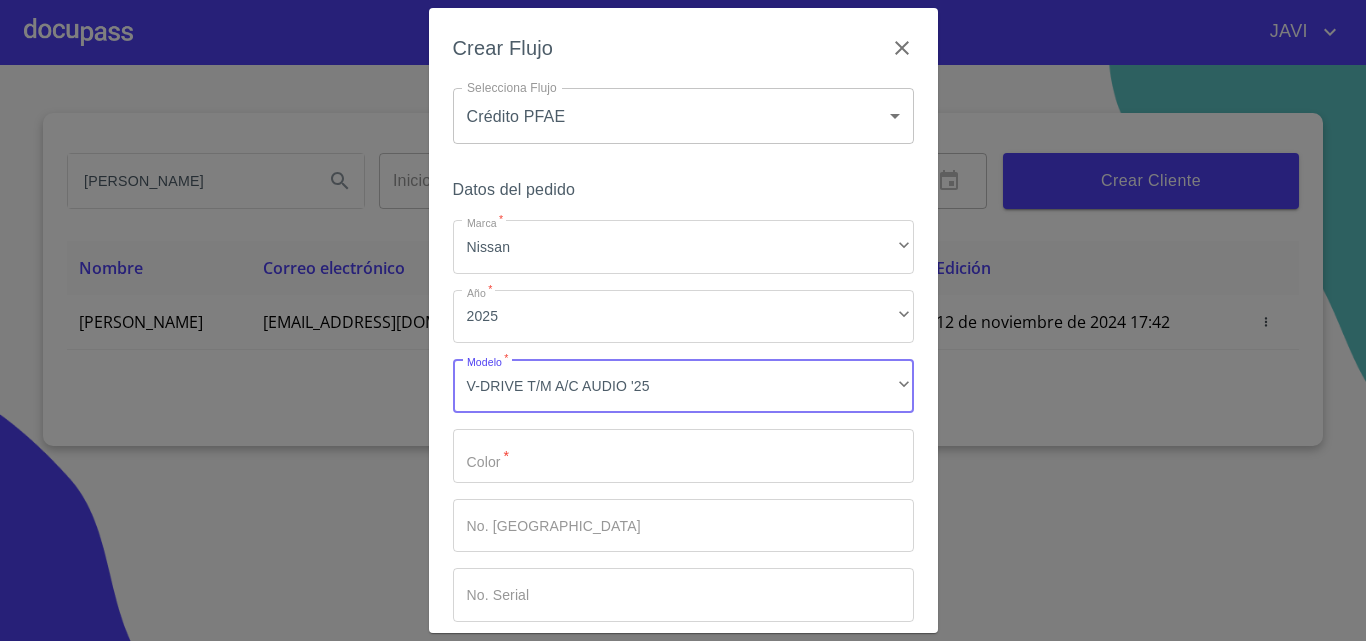 click on "Marca   *" at bounding box center (683, 456) 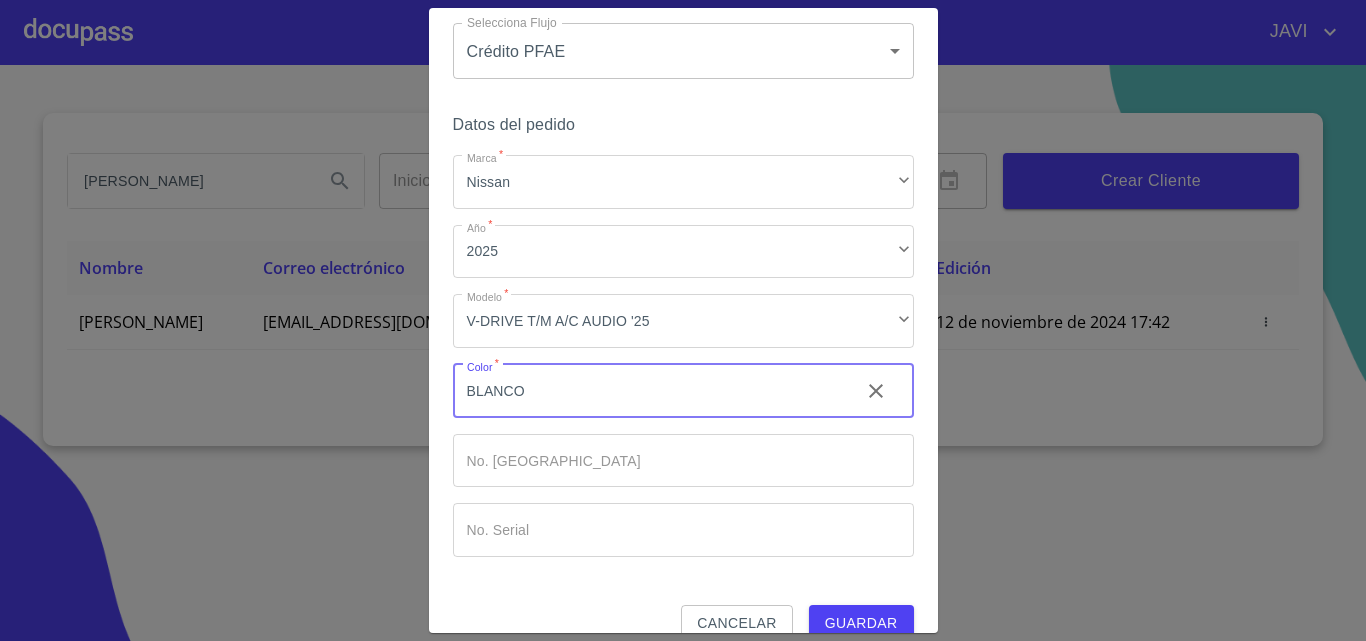 scroll, scrollTop: 97, scrollLeft: 0, axis: vertical 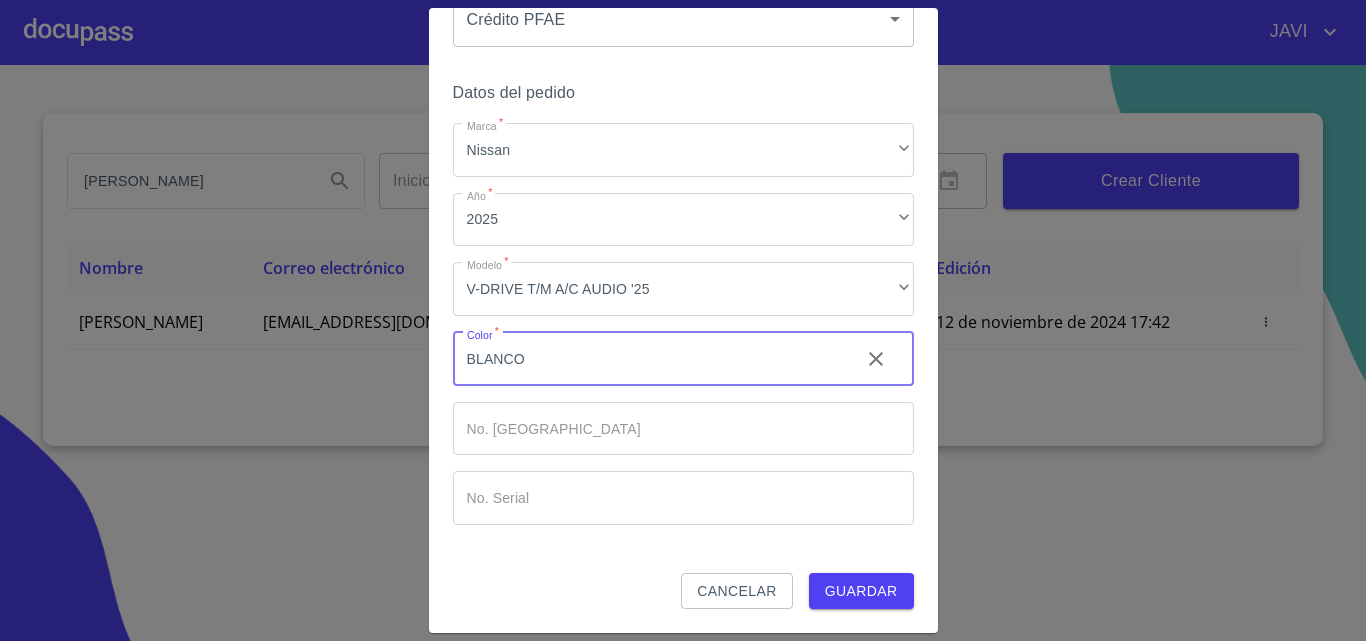 type on "BLANCO" 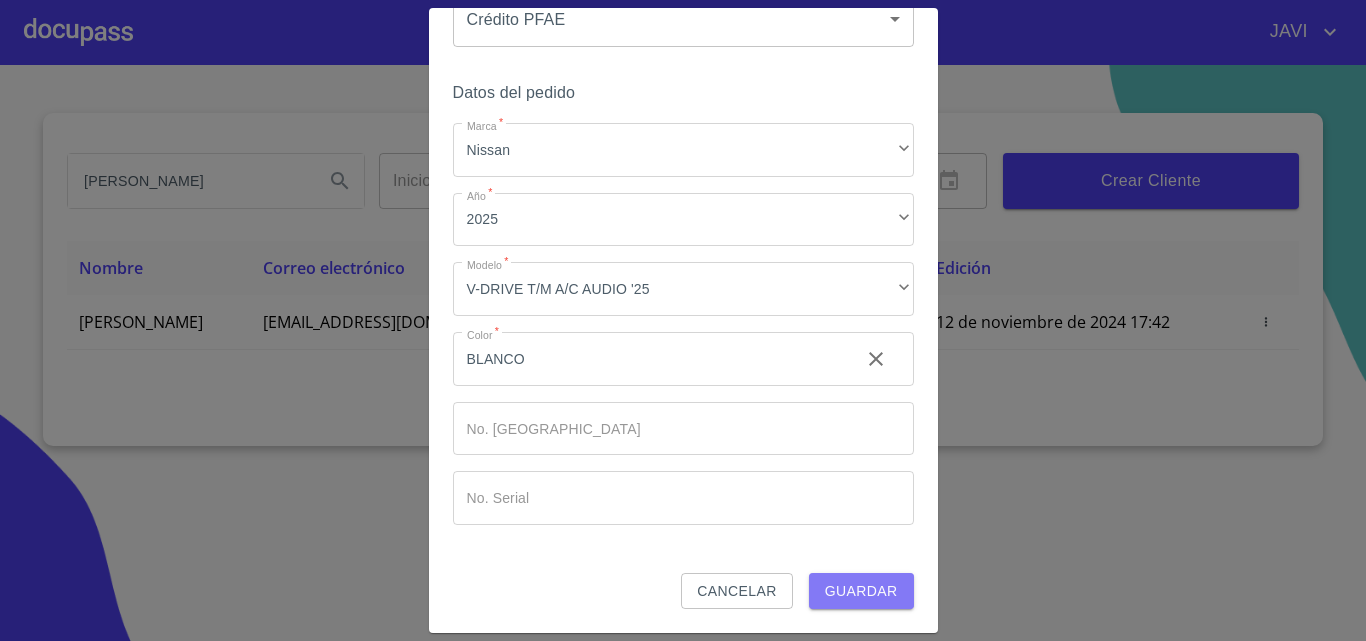 click on "Guardar" at bounding box center [861, 591] 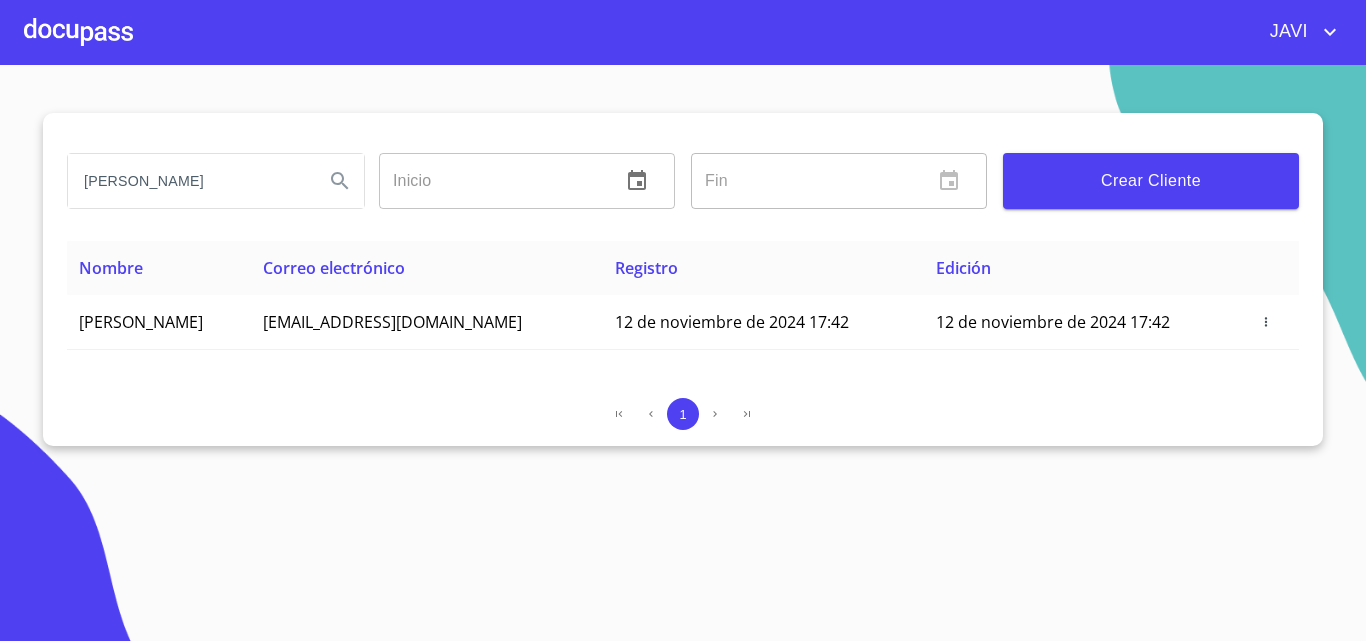 click at bounding box center [78, 32] 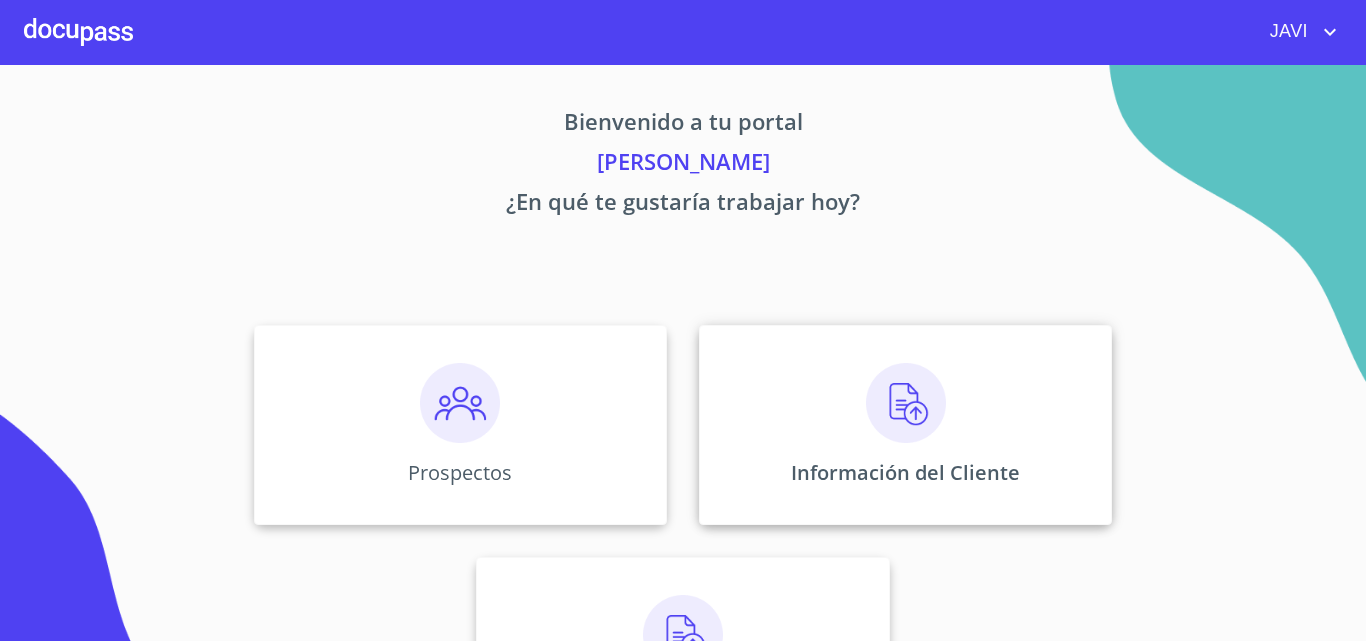 click at bounding box center (906, 403) 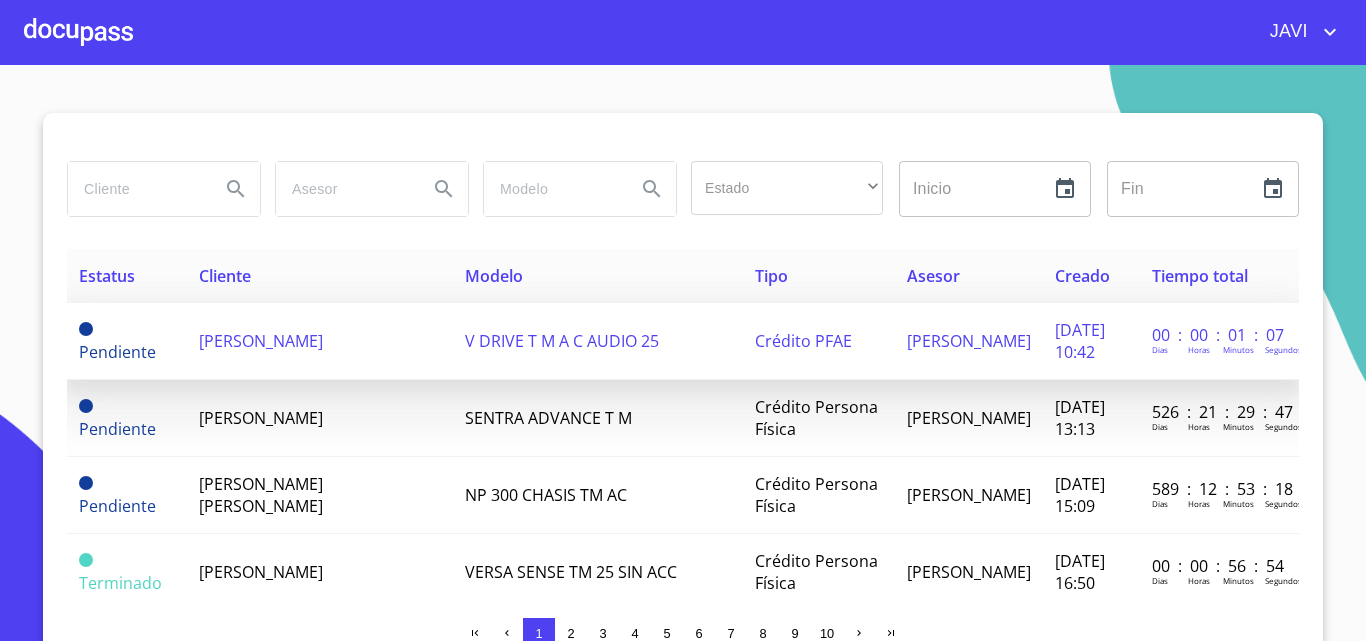 click on "V DRIVE T M A C AUDIO 25" at bounding box center [562, 341] 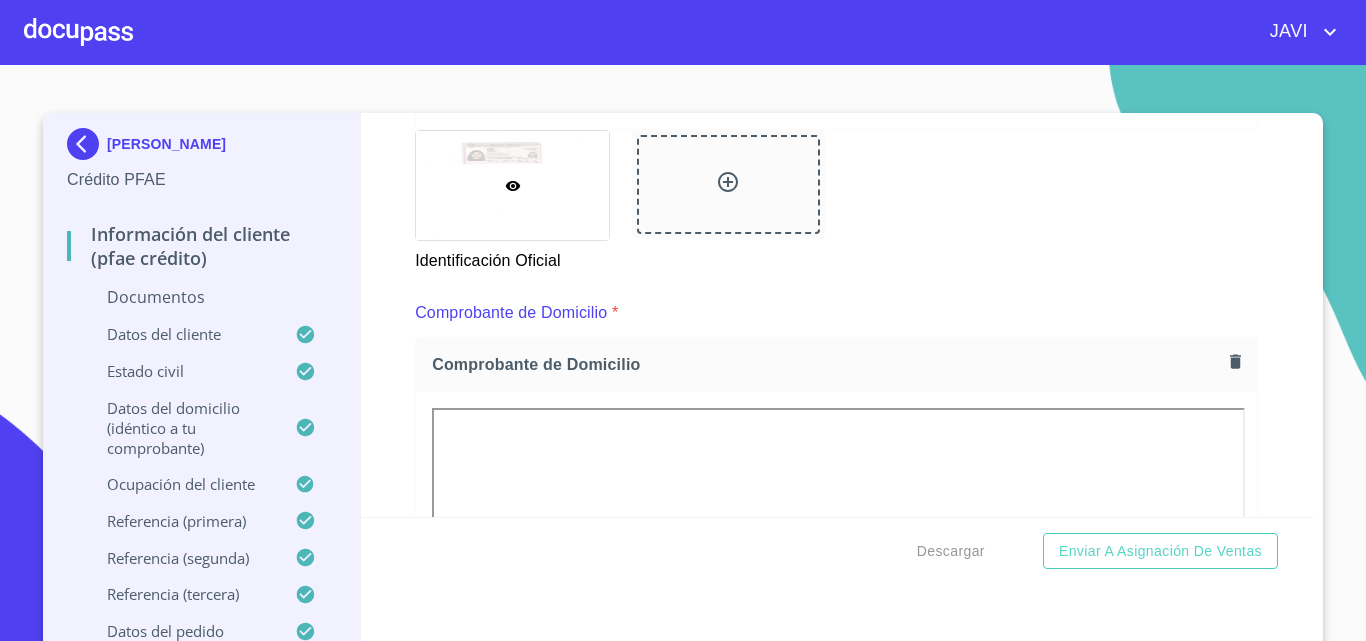 scroll, scrollTop: 1100, scrollLeft: 0, axis: vertical 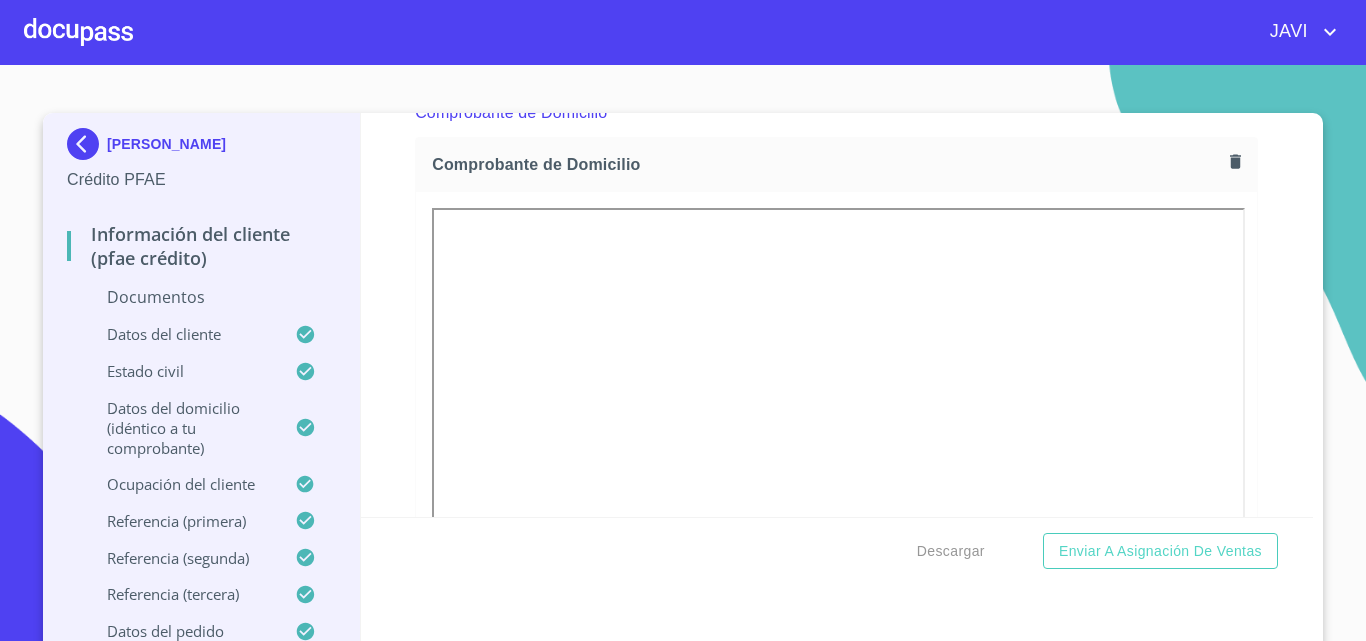 click 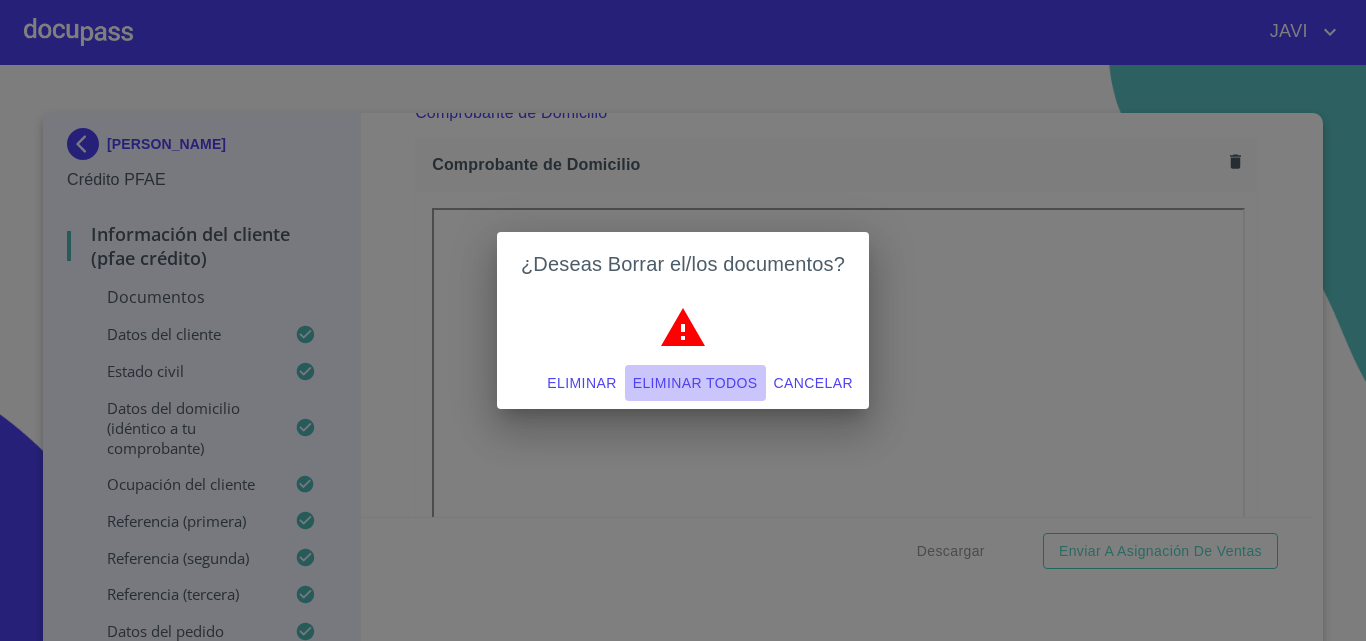 click on "Eliminar todos" at bounding box center [695, 383] 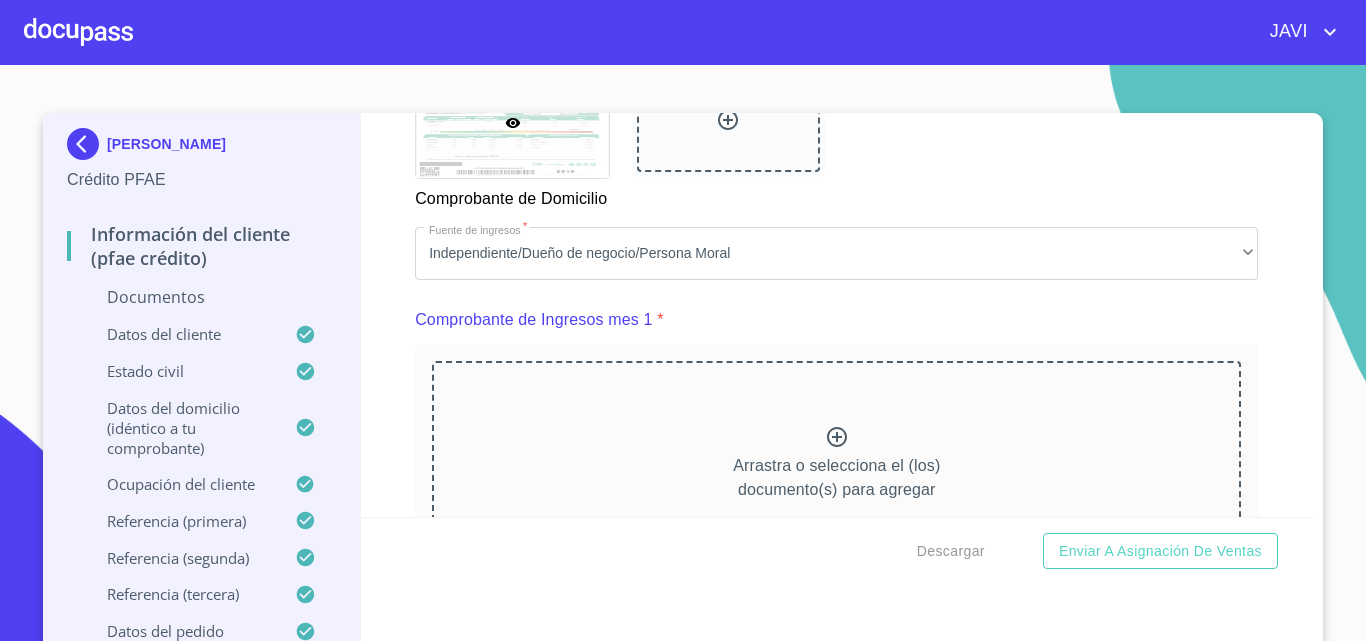 scroll, scrollTop: 2000, scrollLeft: 0, axis: vertical 